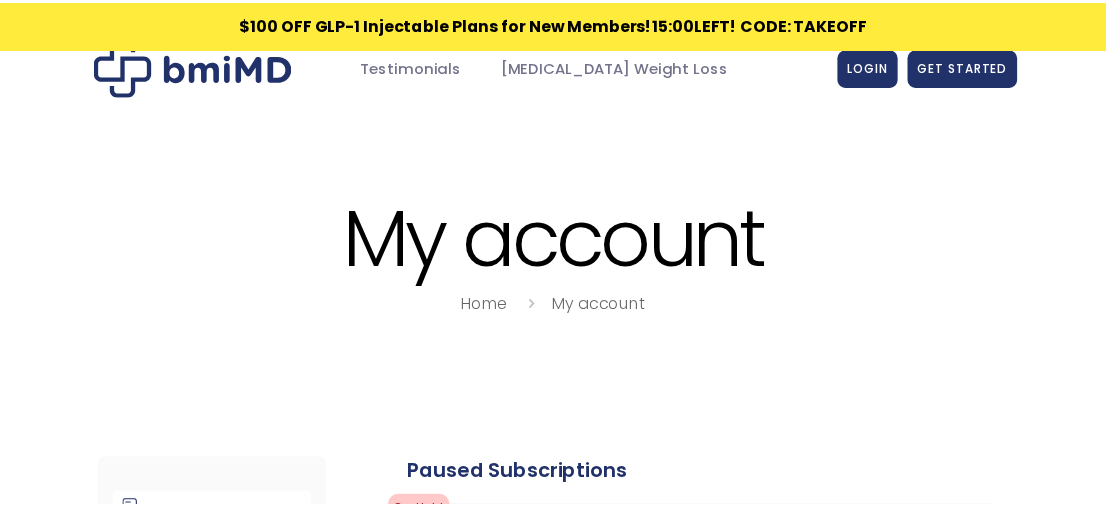 scroll, scrollTop: 0, scrollLeft: 0, axis: both 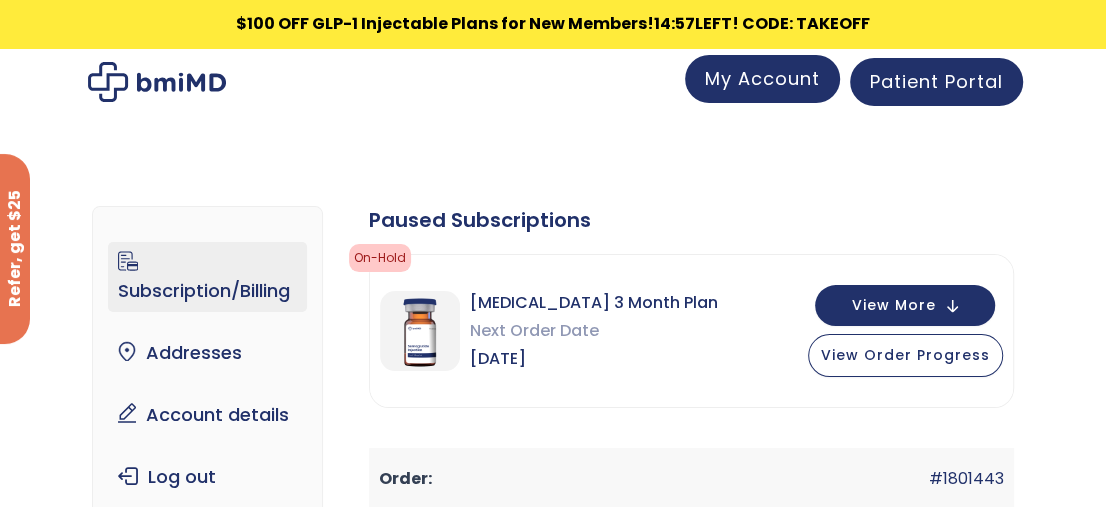 click on "My Account" at bounding box center (762, 78) 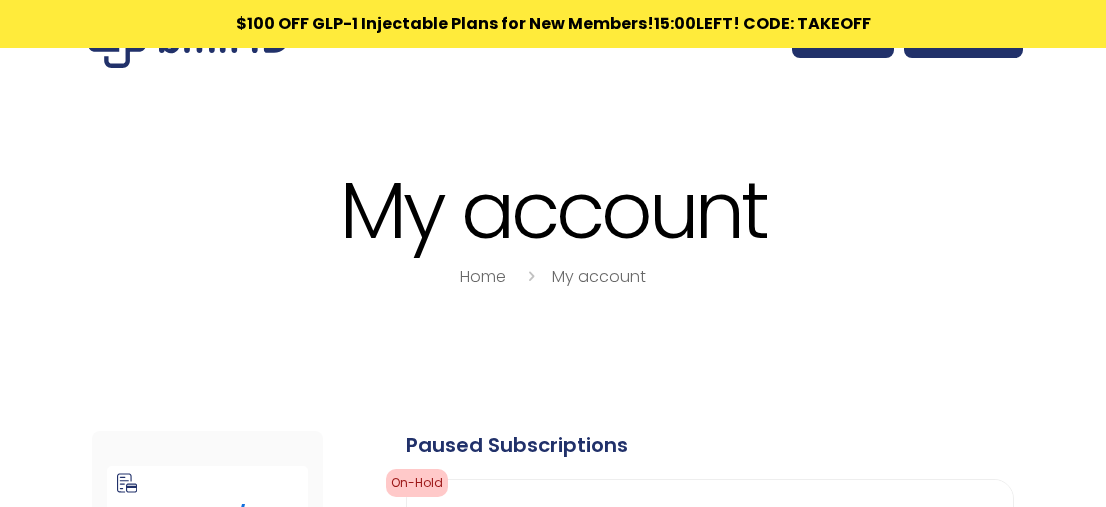 scroll, scrollTop: 0, scrollLeft: 0, axis: both 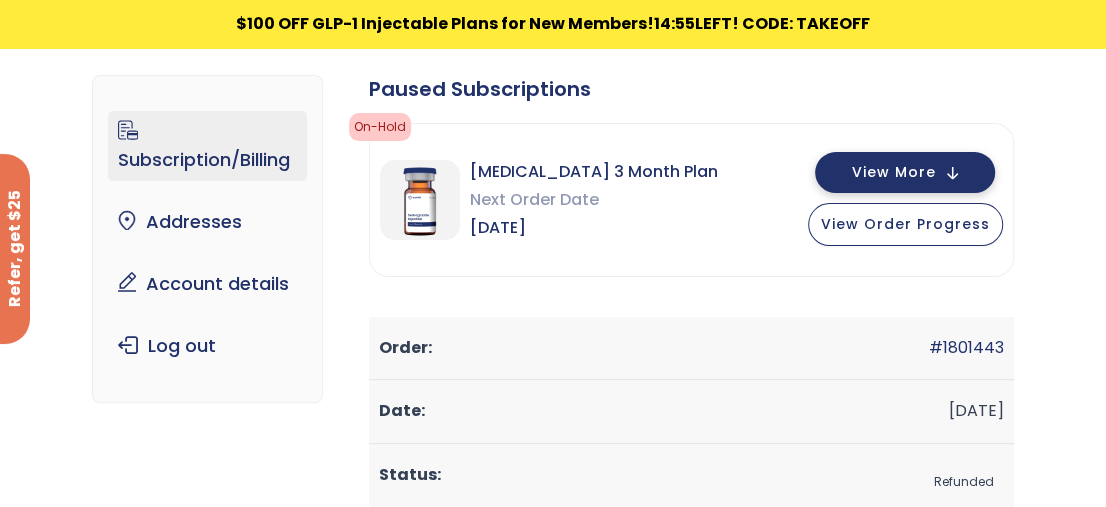 click on "View More" at bounding box center [905, 172] 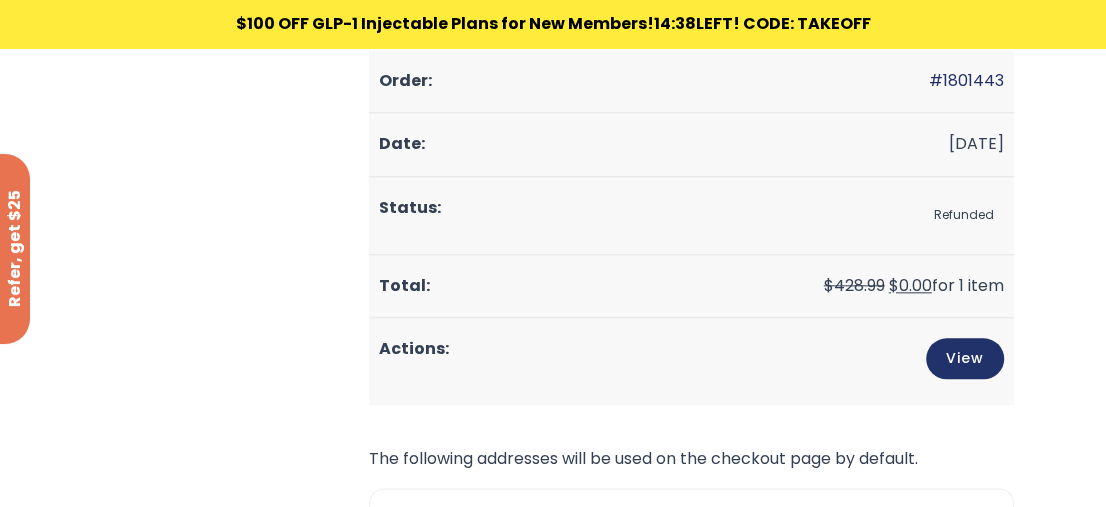scroll, scrollTop: 1184, scrollLeft: 0, axis: vertical 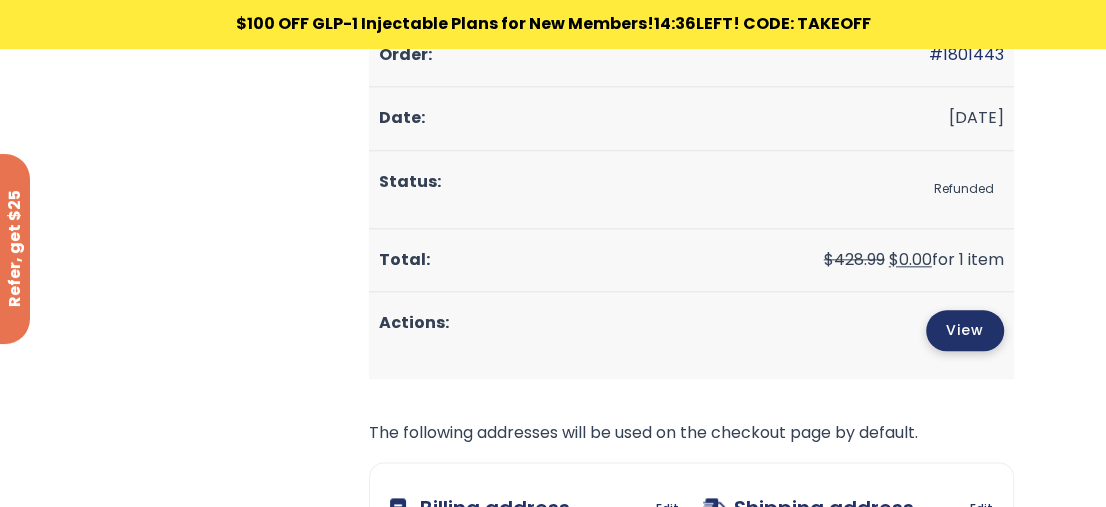 click on "View" at bounding box center (965, 330) 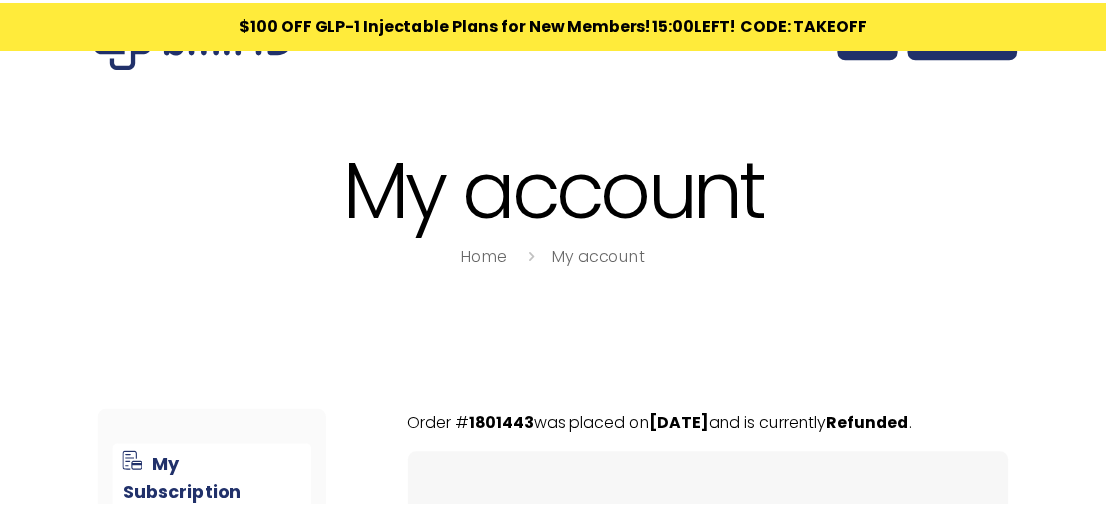 scroll, scrollTop: 0, scrollLeft: 0, axis: both 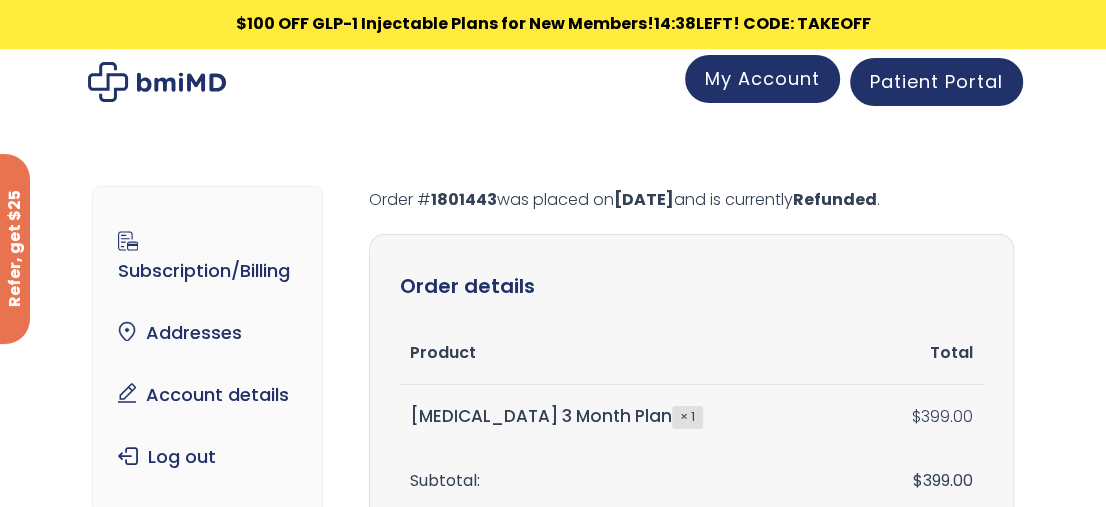 click on "My Account" at bounding box center (762, 78) 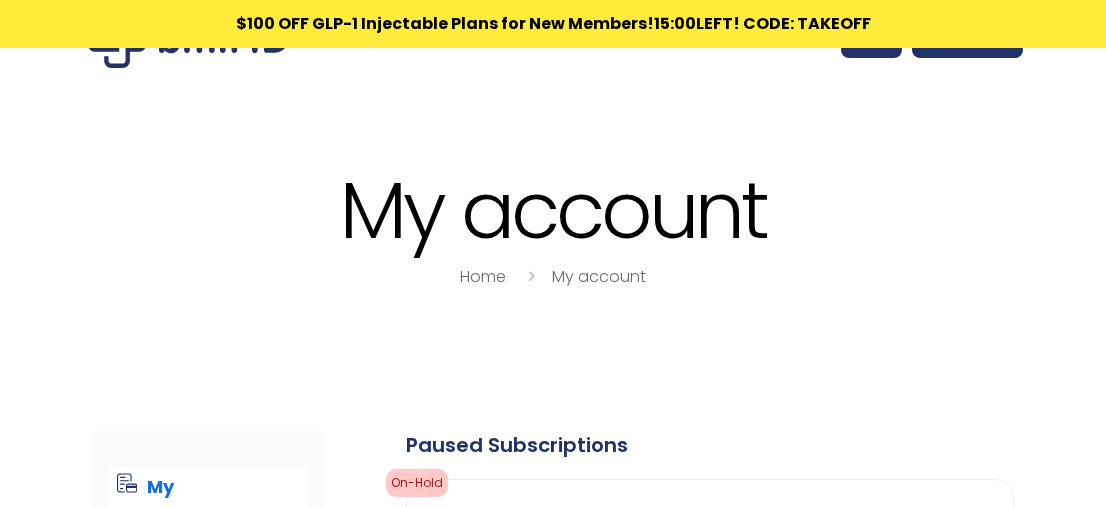 scroll, scrollTop: 0, scrollLeft: 0, axis: both 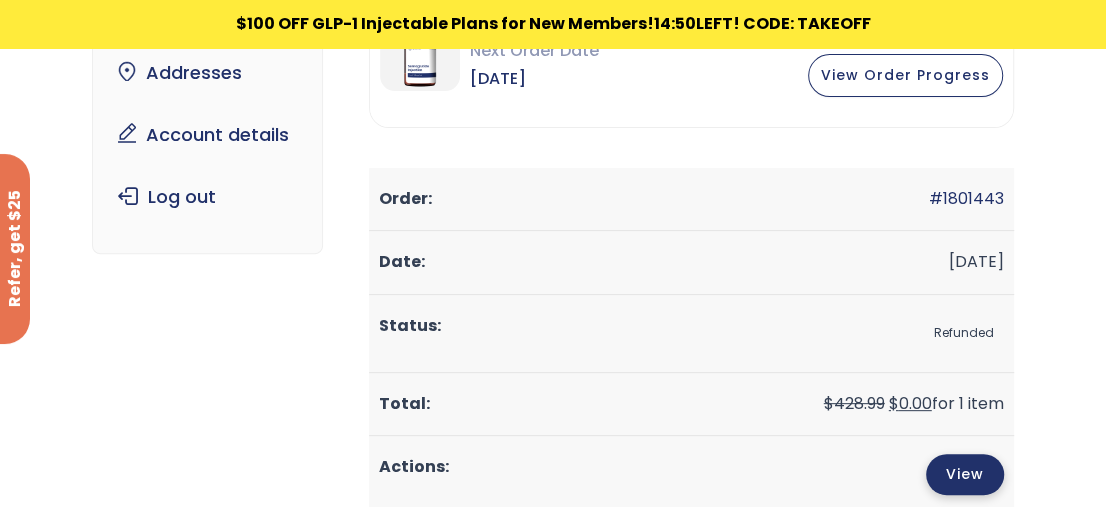 click on "View" at bounding box center [965, 474] 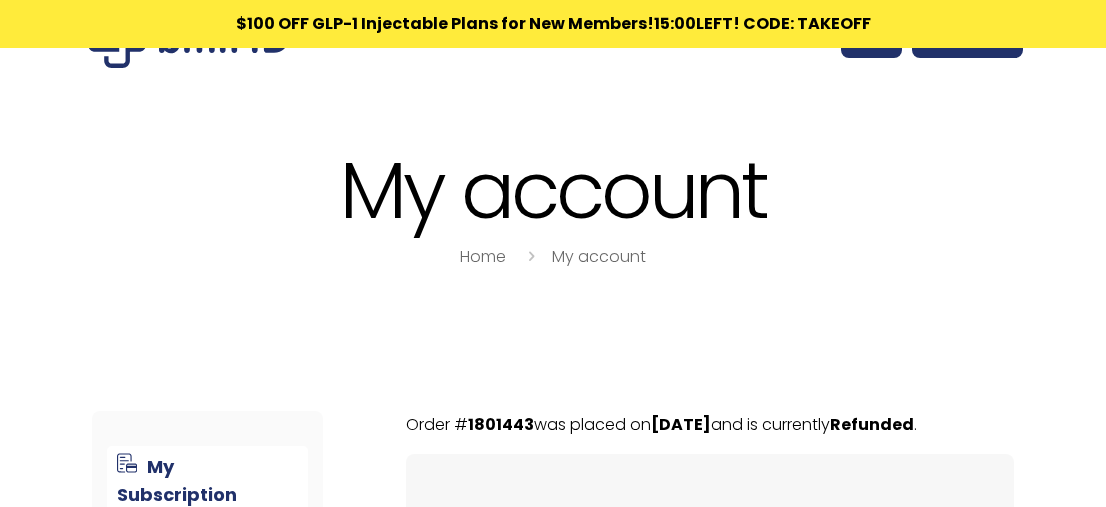 scroll, scrollTop: 0, scrollLeft: 0, axis: both 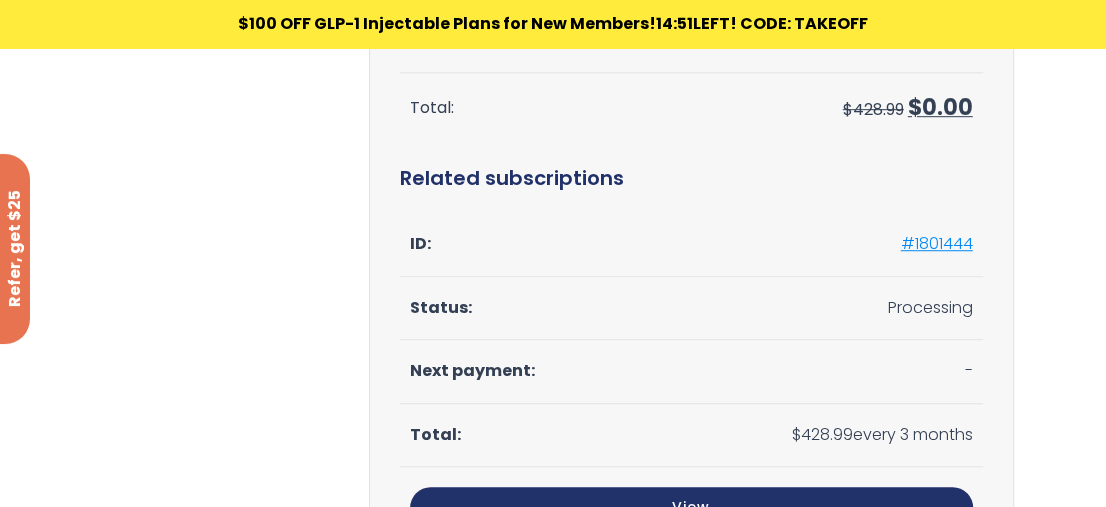 click on "#1801444" at bounding box center (937, 243) 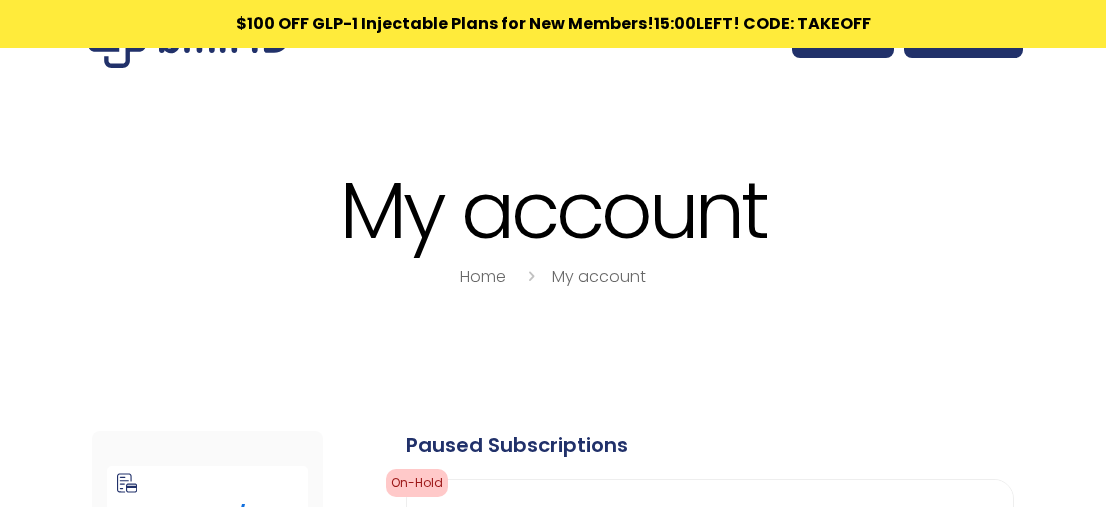 scroll, scrollTop: 0, scrollLeft: 0, axis: both 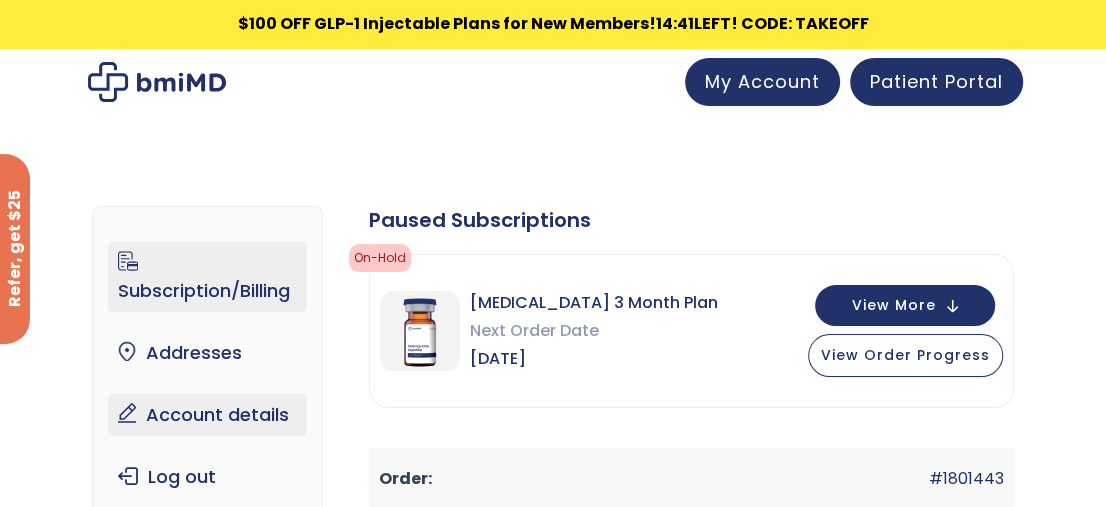 click on "Account details" at bounding box center (207, 415) 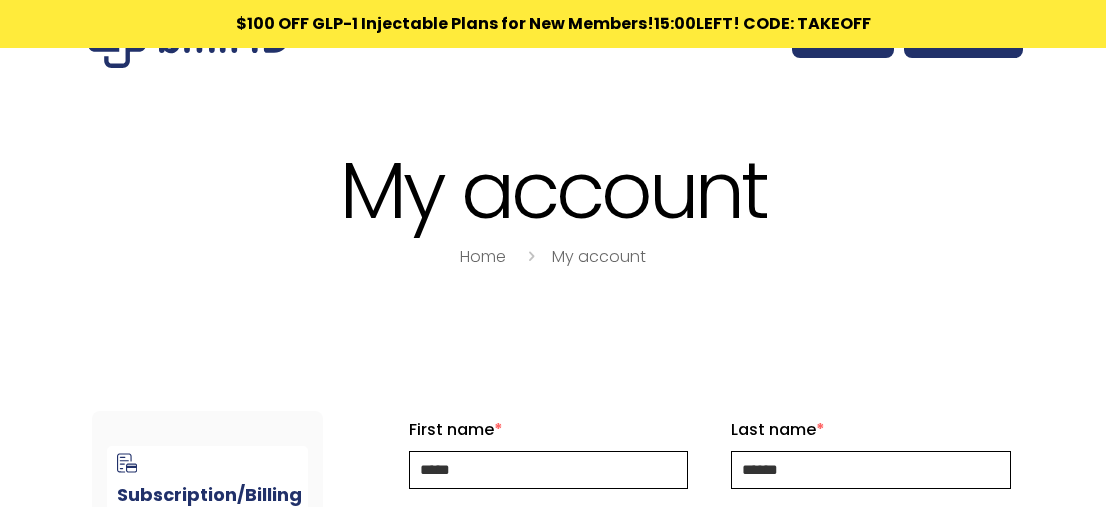 scroll, scrollTop: 0, scrollLeft: 0, axis: both 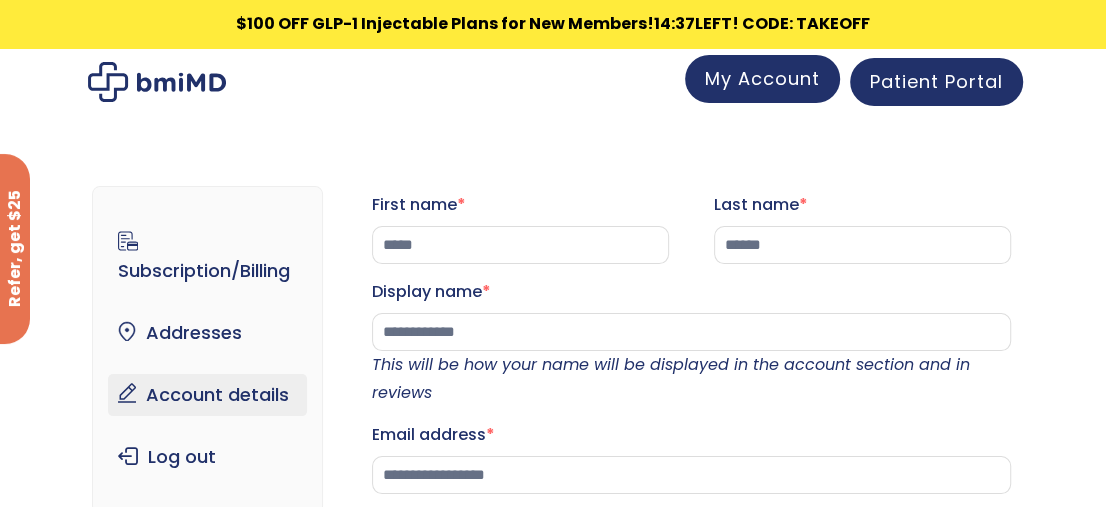 click on "My Account" at bounding box center (762, 78) 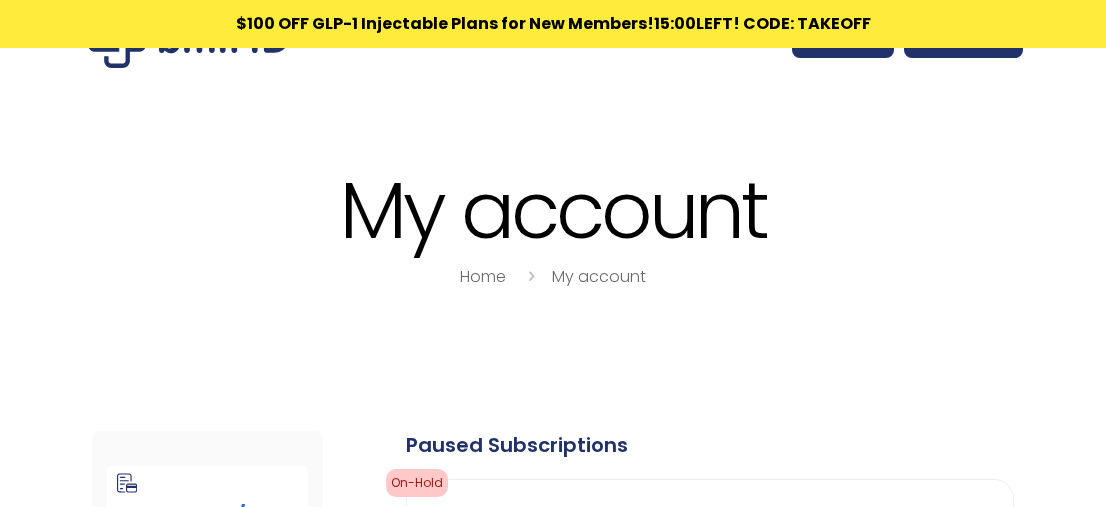 scroll, scrollTop: 0, scrollLeft: 0, axis: both 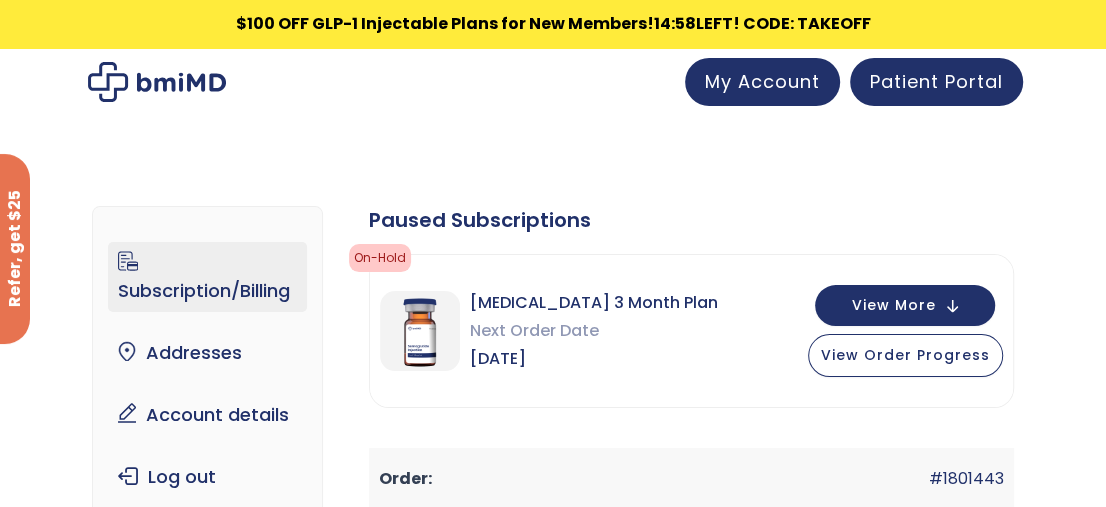 drag, startPoint x: 1113, startPoint y: 27, endPoint x: 1118, endPoint y: -65, distance: 92.13577 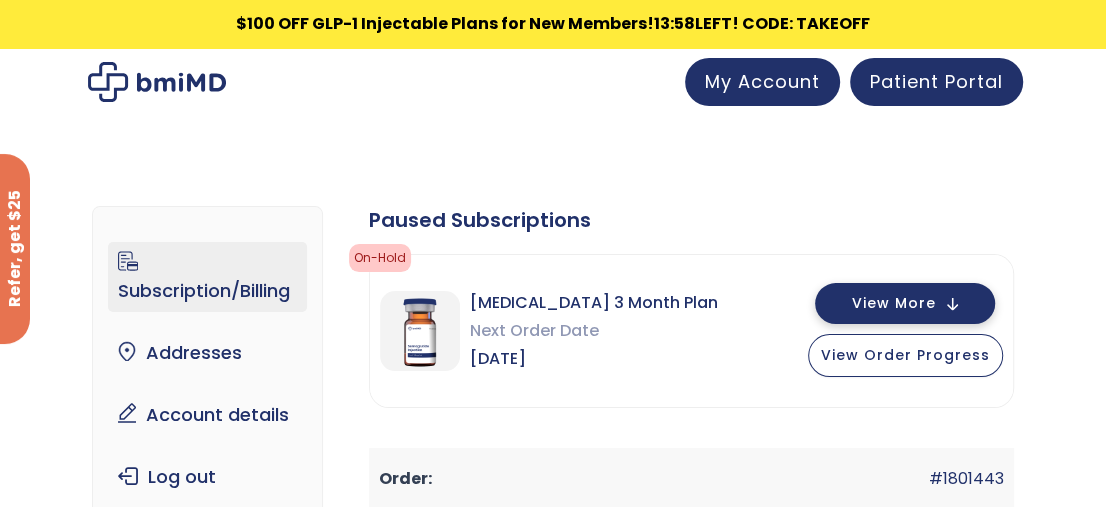 click on "View More" at bounding box center [894, 303] 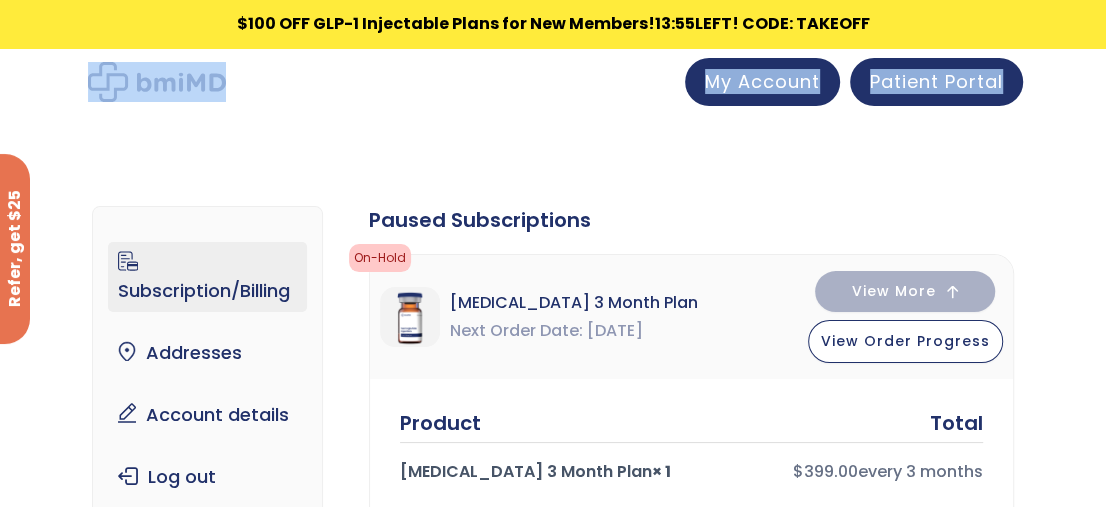 drag, startPoint x: 1104, startPoint y: 63, endPoint x: 1112, endPoint y: 109, distance: 46.69047 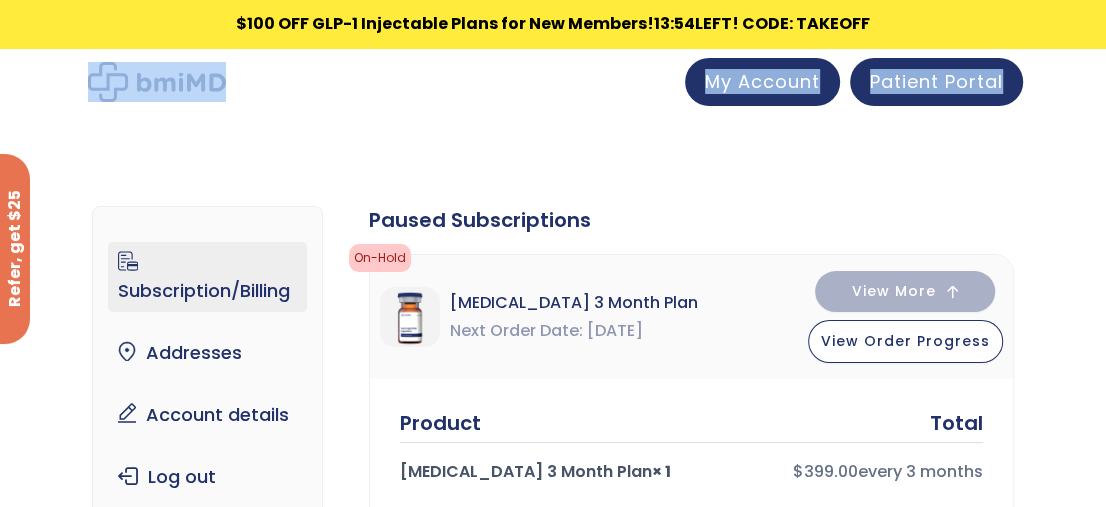click on "JOIN 50k+ MEMBERS IN REACHING THEIR WEIGHT LOSS GOALS .path{fill:none;stroke:#333;stroke-miterlimit:10;stroke-width:1.5px;}
My Account
Testimonials
Semaglutide Weight Loss
My Account
Patient Portal
✕ My Account
Testimonials
Semaglutide Weight Loss
My account Home   My account
Subscription/Billing
bmiRewards
Addresses
Account details
Submit a Review
Log out
Subscription/Billing
The following subscriptions need to update their payment methods:
Paused Subscriptions
on-hold
on-hold
Action needed" at bounding box center [553, 1288] 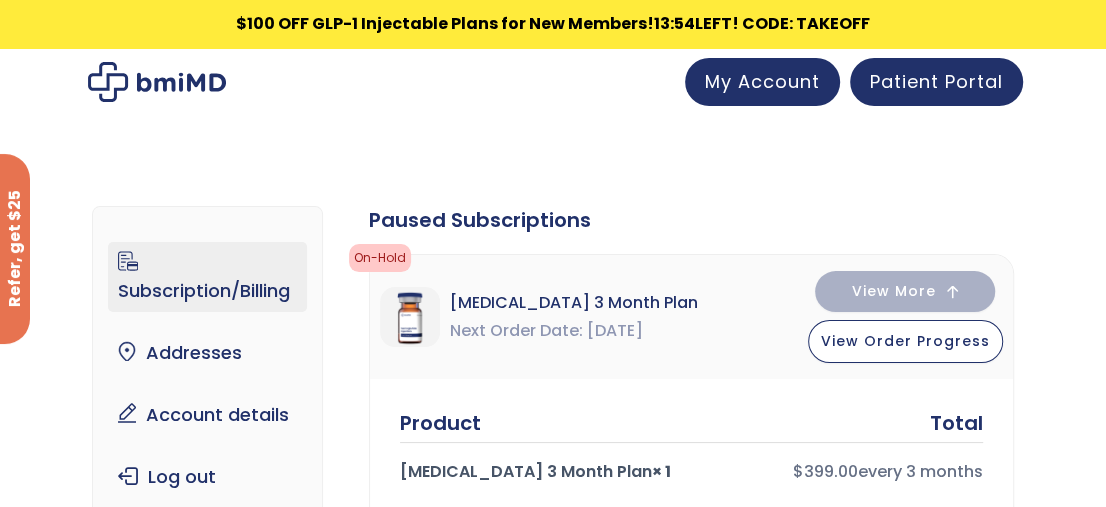 click on "JOIN 50k+ MEMBERS IN REACHING THEIR WEIGHT LOSS GOALS .path{fill:none;stroke:#333;stroke-miterlimit:10;stroke-width:1.5px;}
My Account
Testimonials
Semaglutide Weight Loss
My Account
Patient Portal
✕ My Account
Testimonials
Semaglutide Weight Loss
My account Home   My account
Subscription/Billing
bmiRewards
Addresses
Account details
Submit a Review
Log out
Subscription/Billing
The following subscriptions need to update their payment methods:
Paused Subscriptions
on-hold
on-hold
Action needed" at bounding box center (553, 1288) 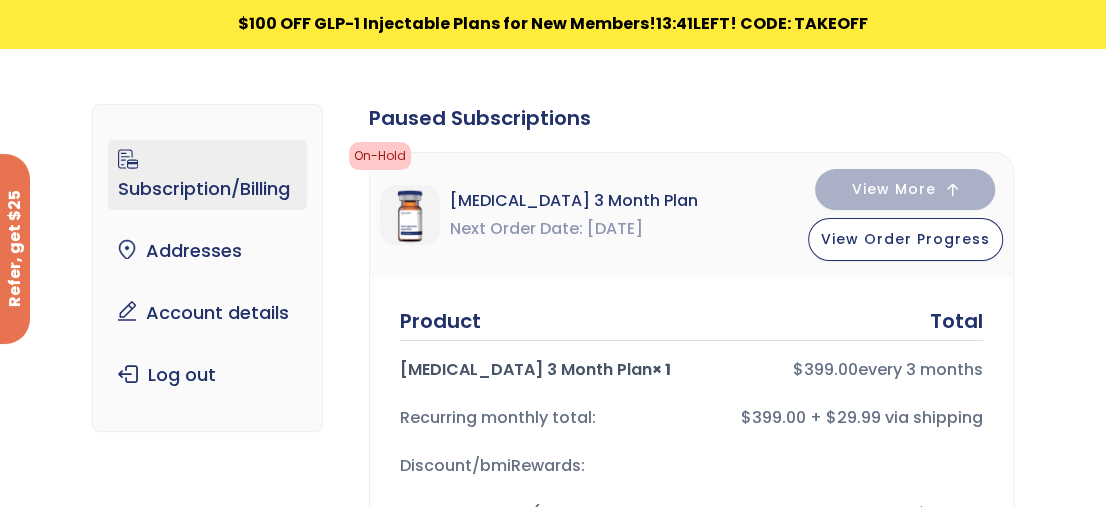 scroll, scrollTop: 98, scrollLeft: 0, axis: vertical 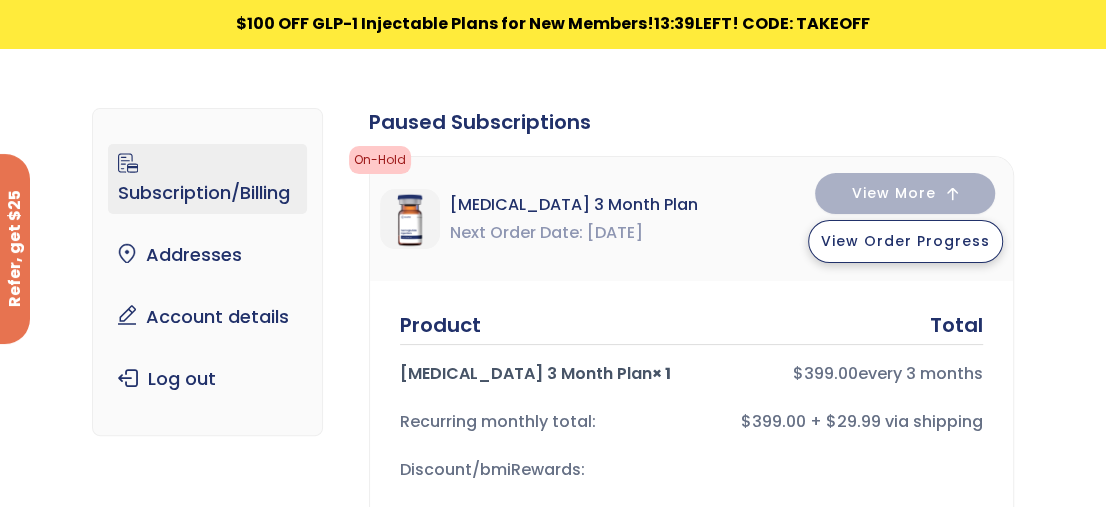 click on "View Order Progress" at bounding box center (905, 241) 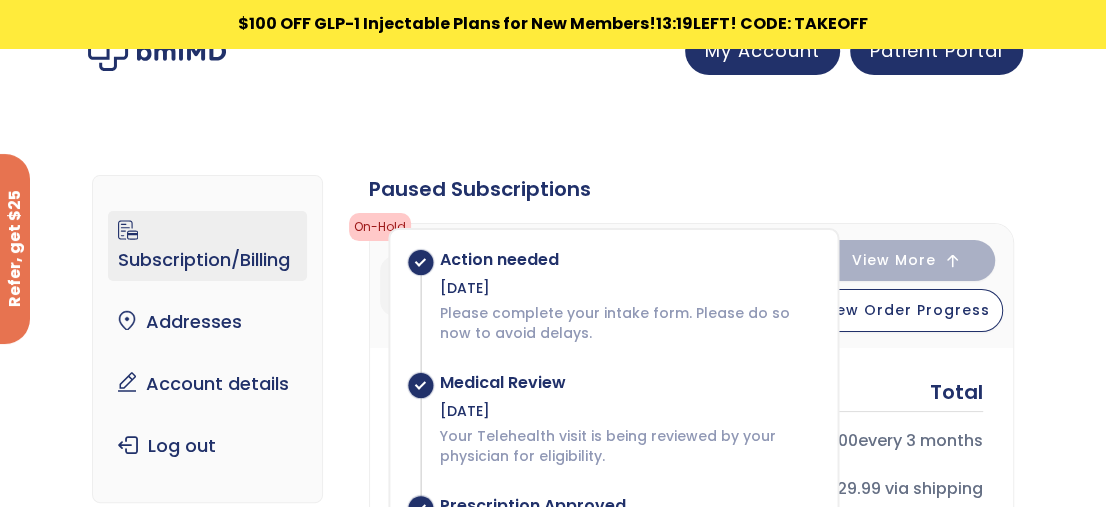 scroll, scrollTop: 0, scrollLeft: 0, axis: both 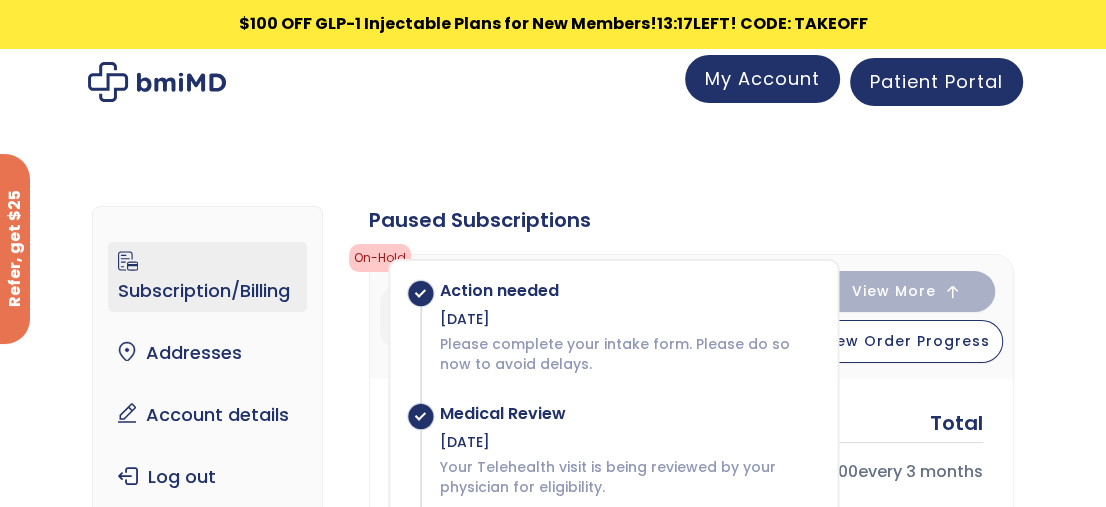 click on "My Account" at bounding box center (762, 78) 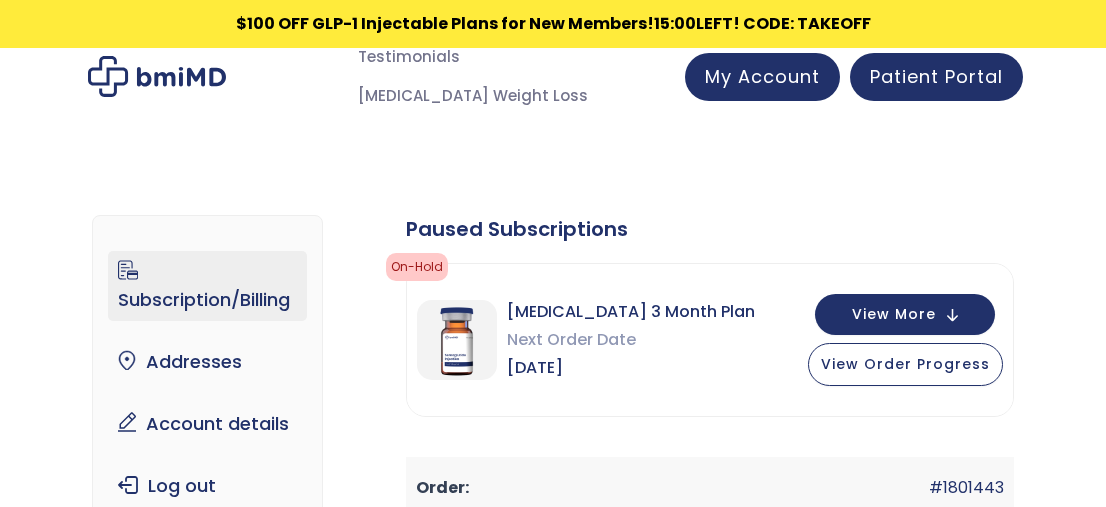 scroll, scrollTop: 0, scrollLeft: 0, axis: both 